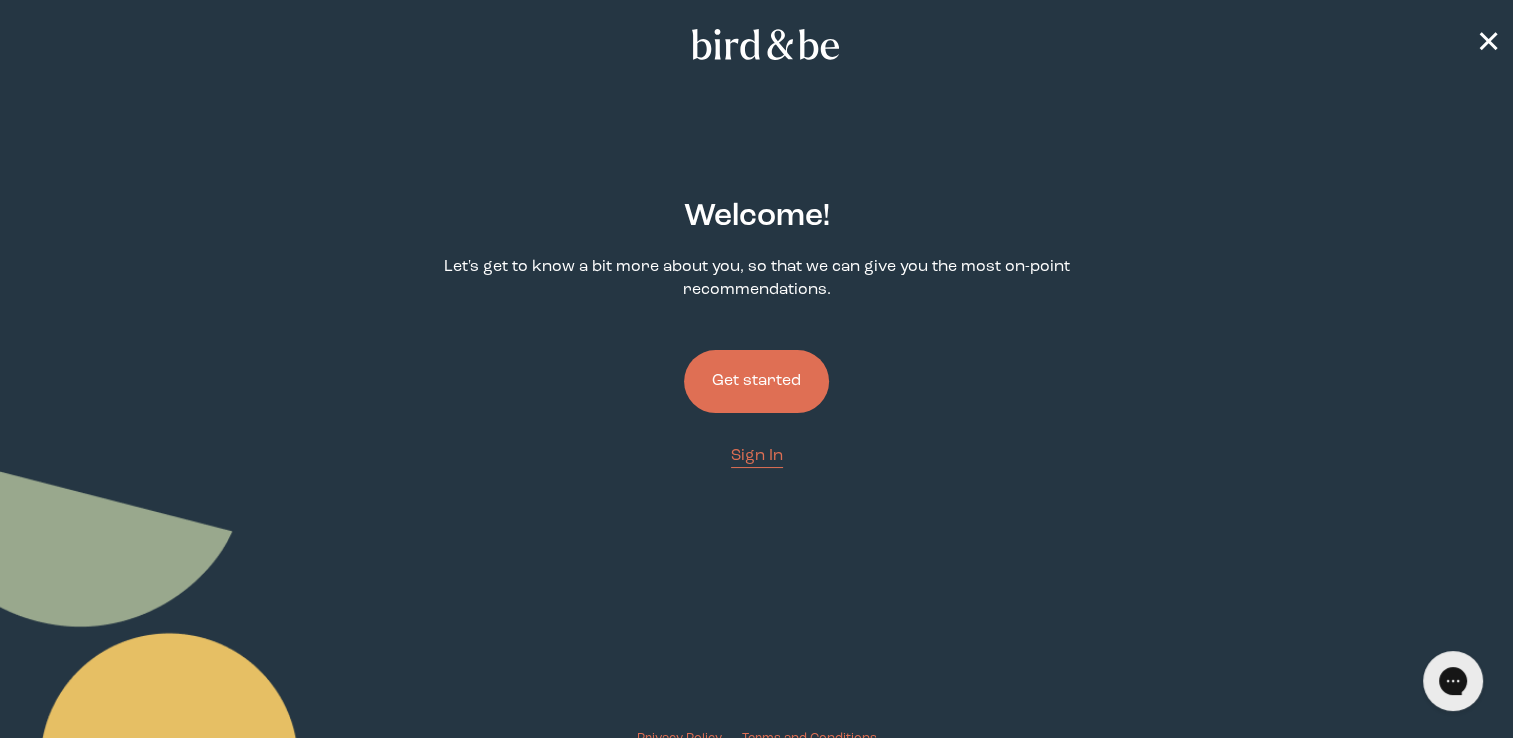 scroll, scrollTop: 0, scrollLeft: 0, axis: both 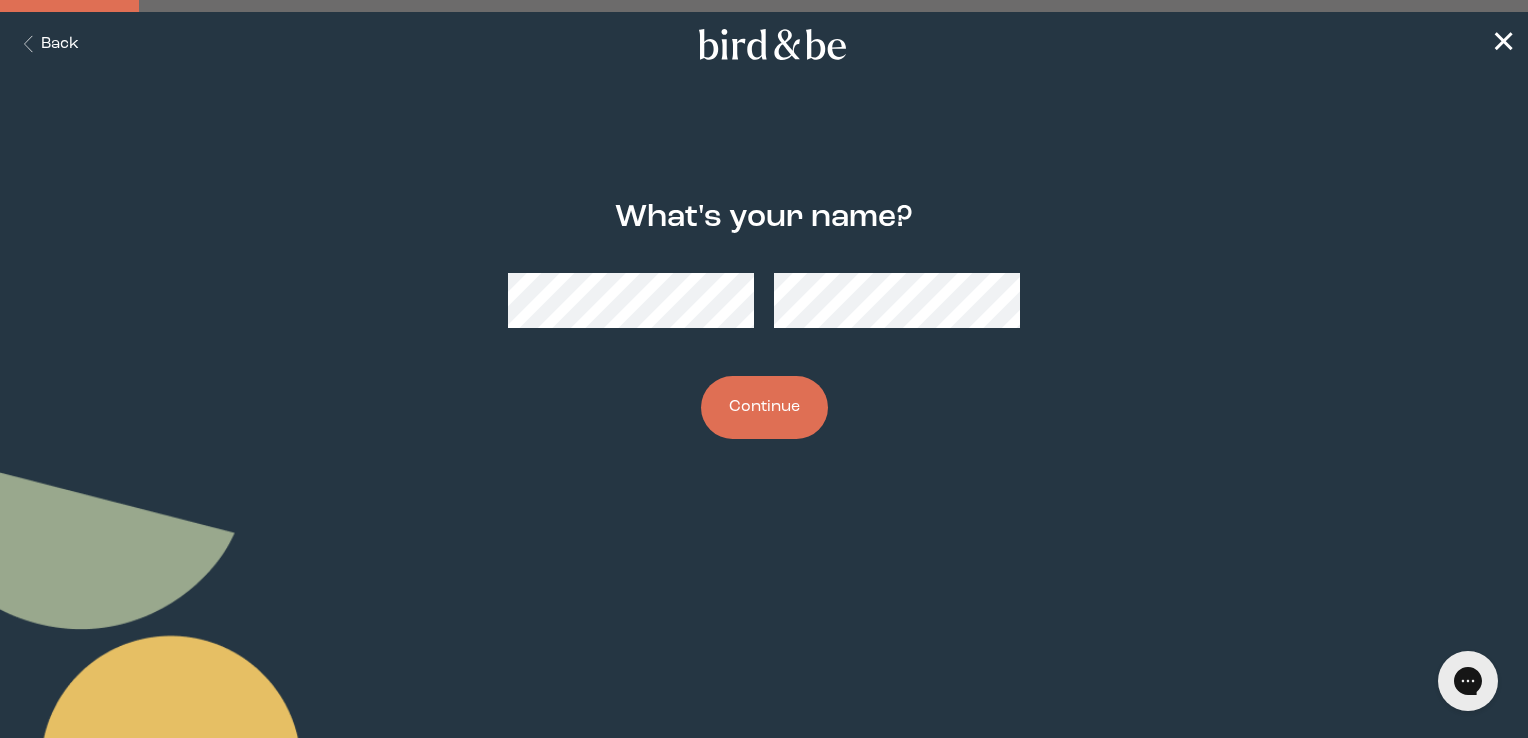 click on "What's your name? Continue" at bounding box center (764, 319) 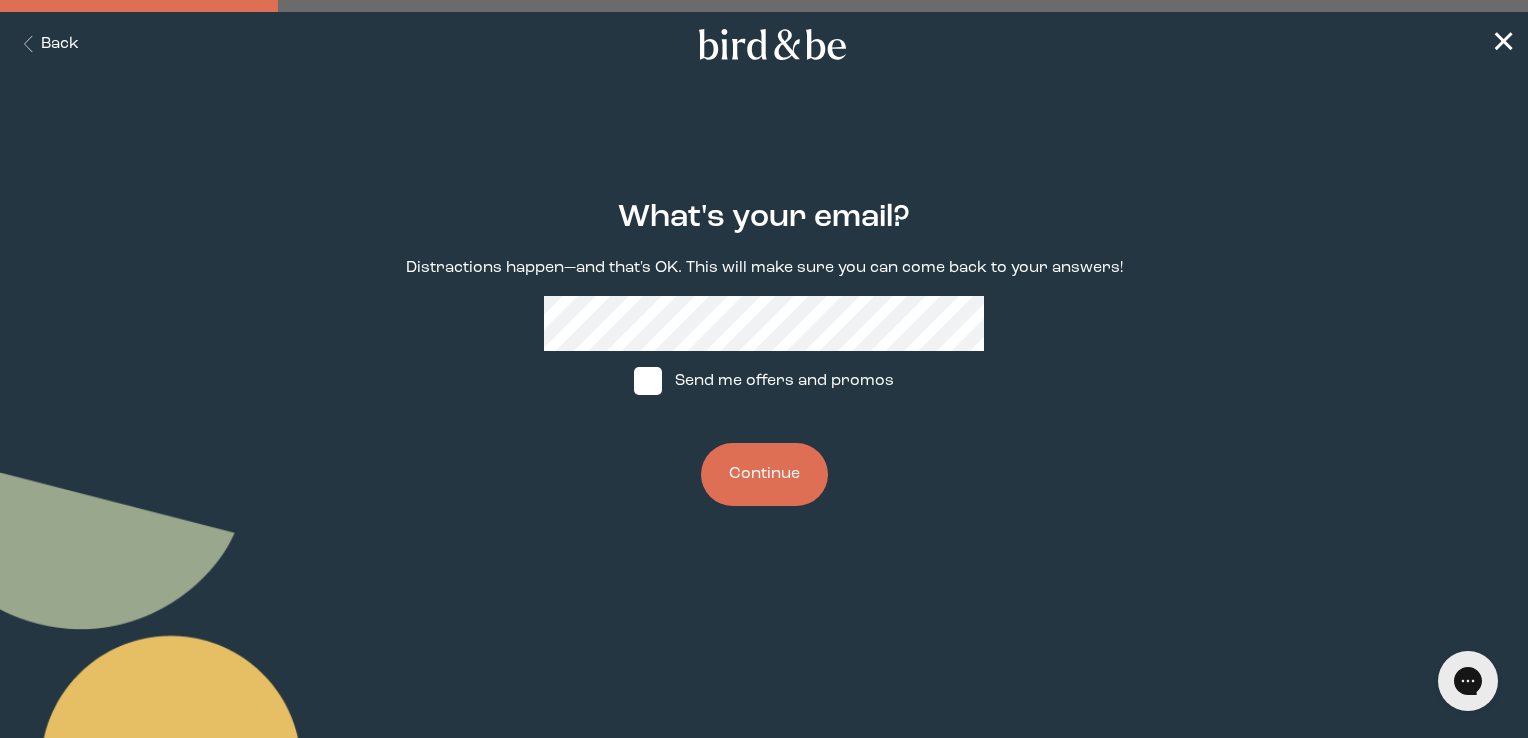 click on "Send me offers and promos" at bounding box center (764, 381) 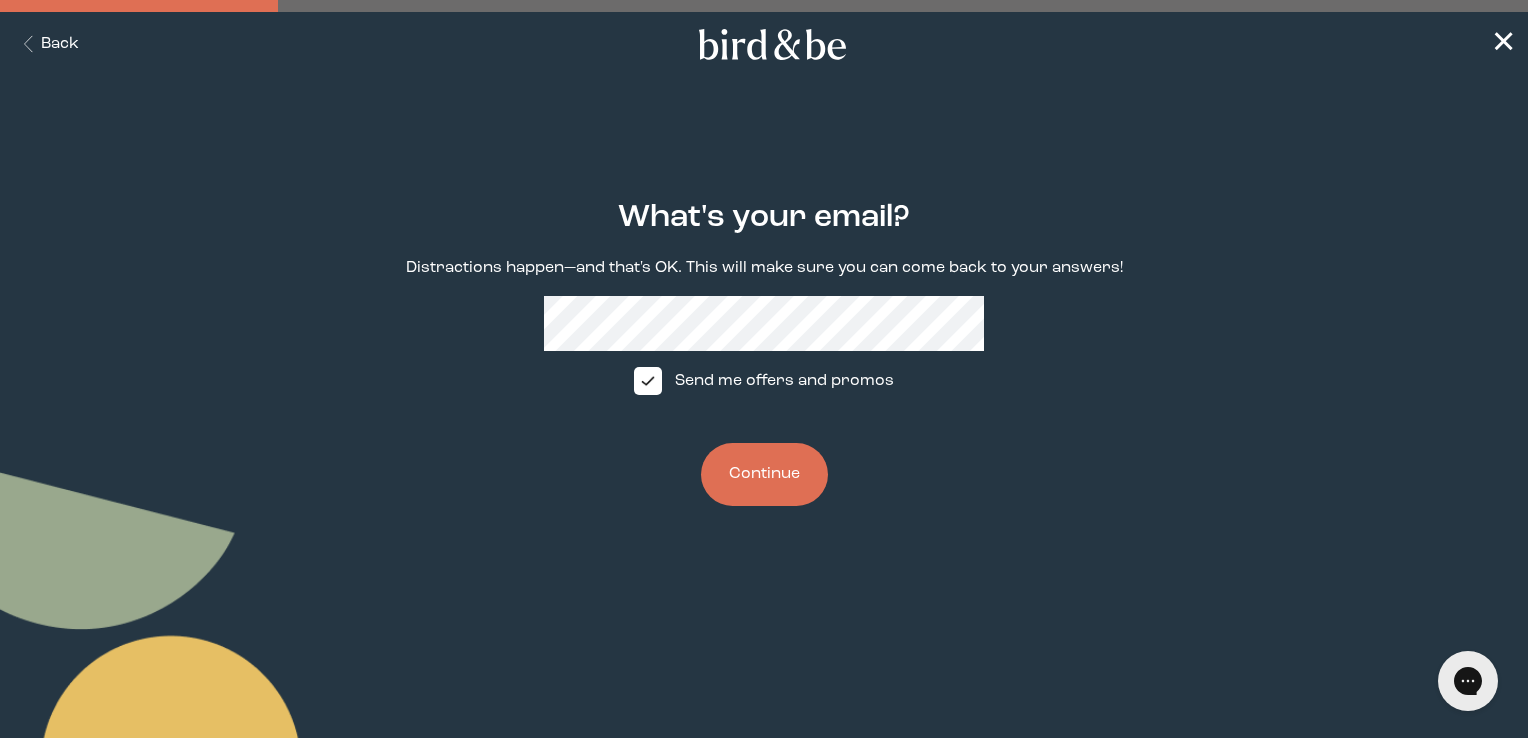 click on "Continue" at bounding box center (764, 474) 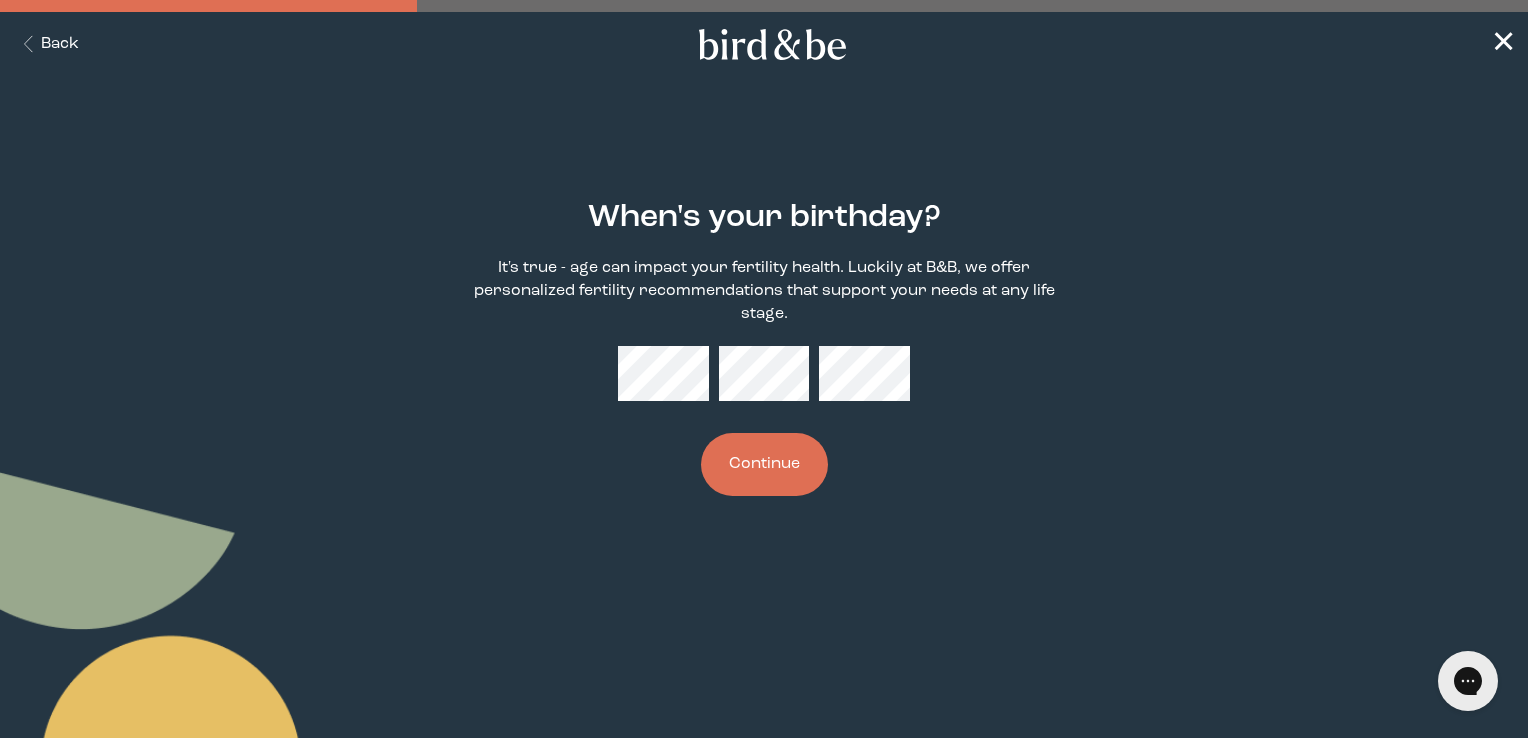 click on "Continue" at bounding box center [764, 464] 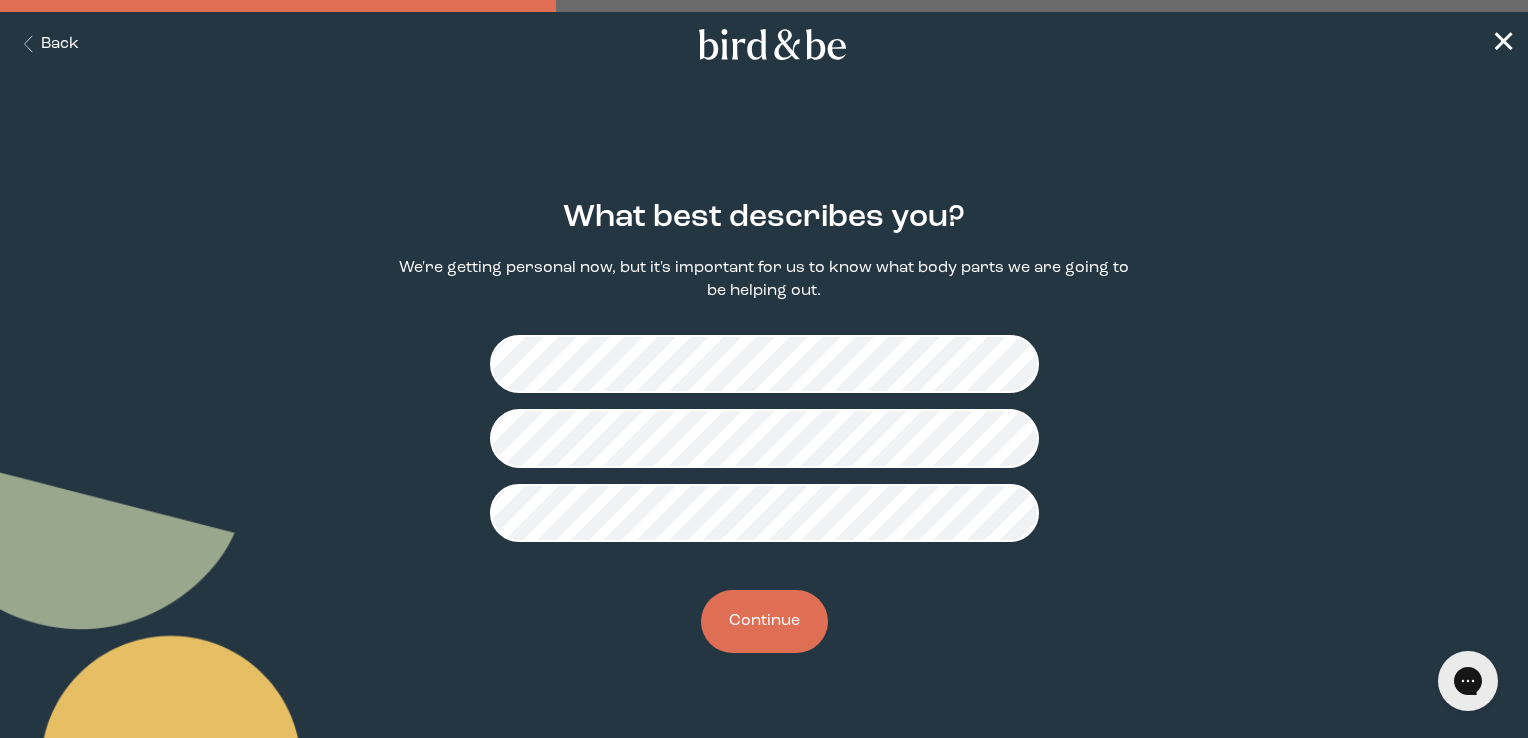 click on "Continue" at bounding box center [764, 621] 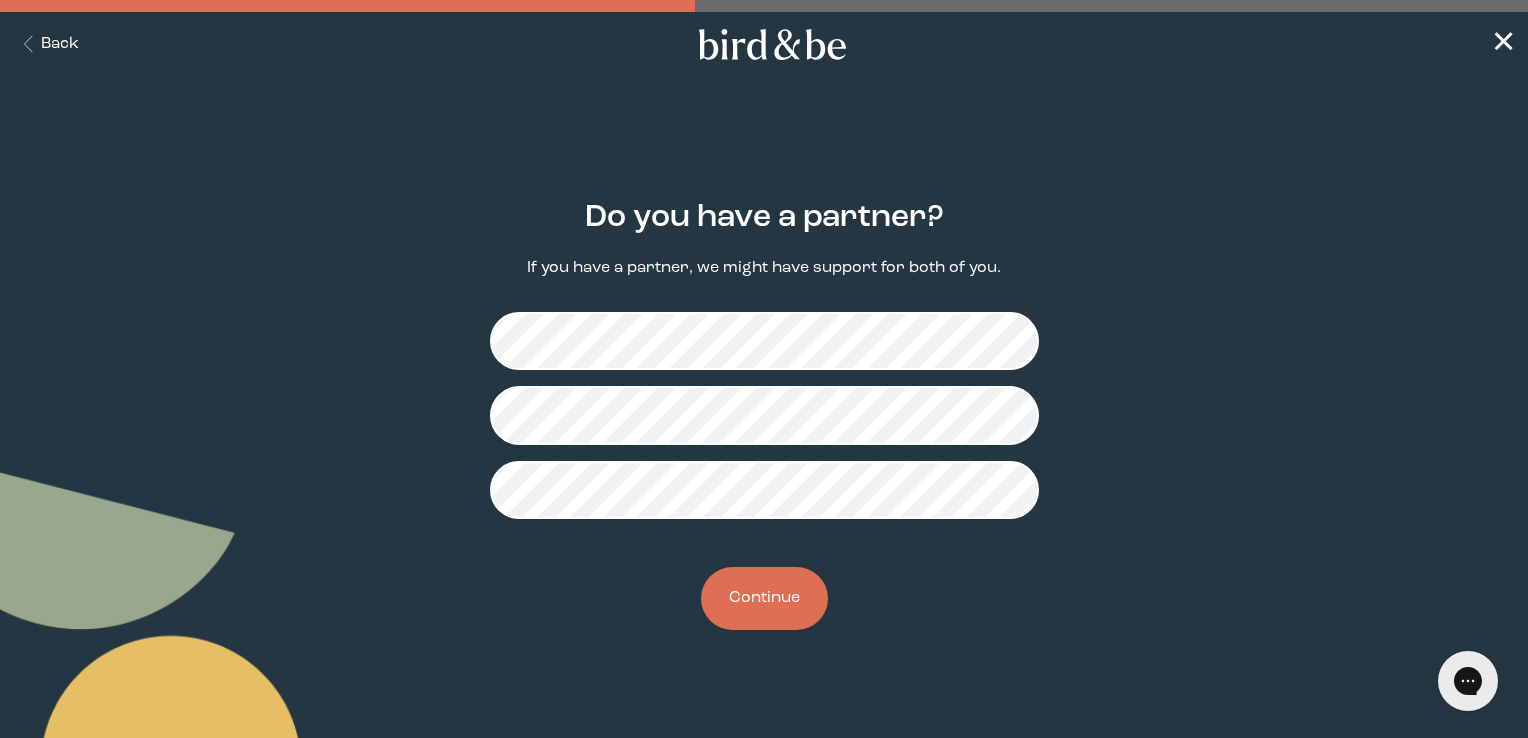 click on "Continue" at bounding box center (764, 598) 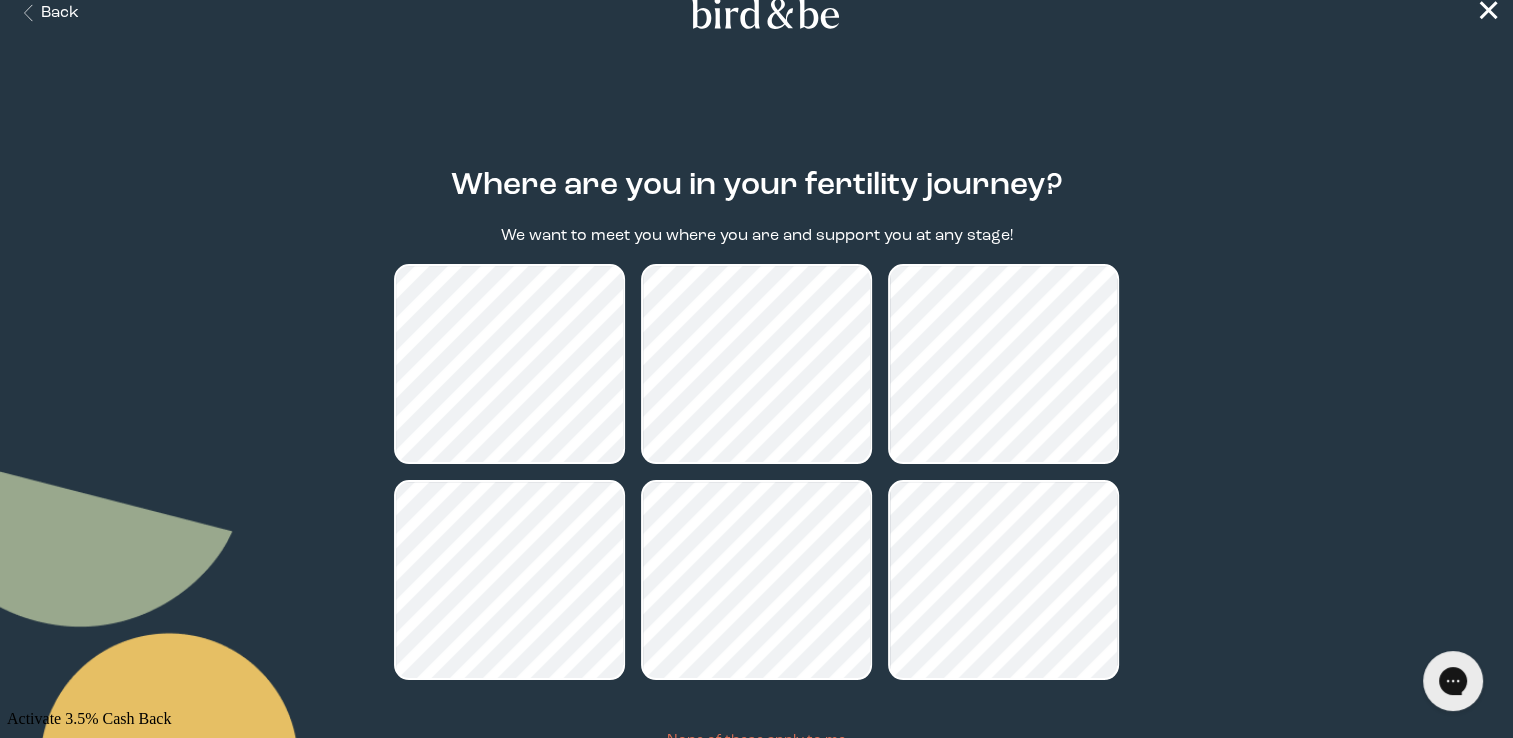 scroll, scrollTop: 40, scrollLeft: 0, axis: vertical 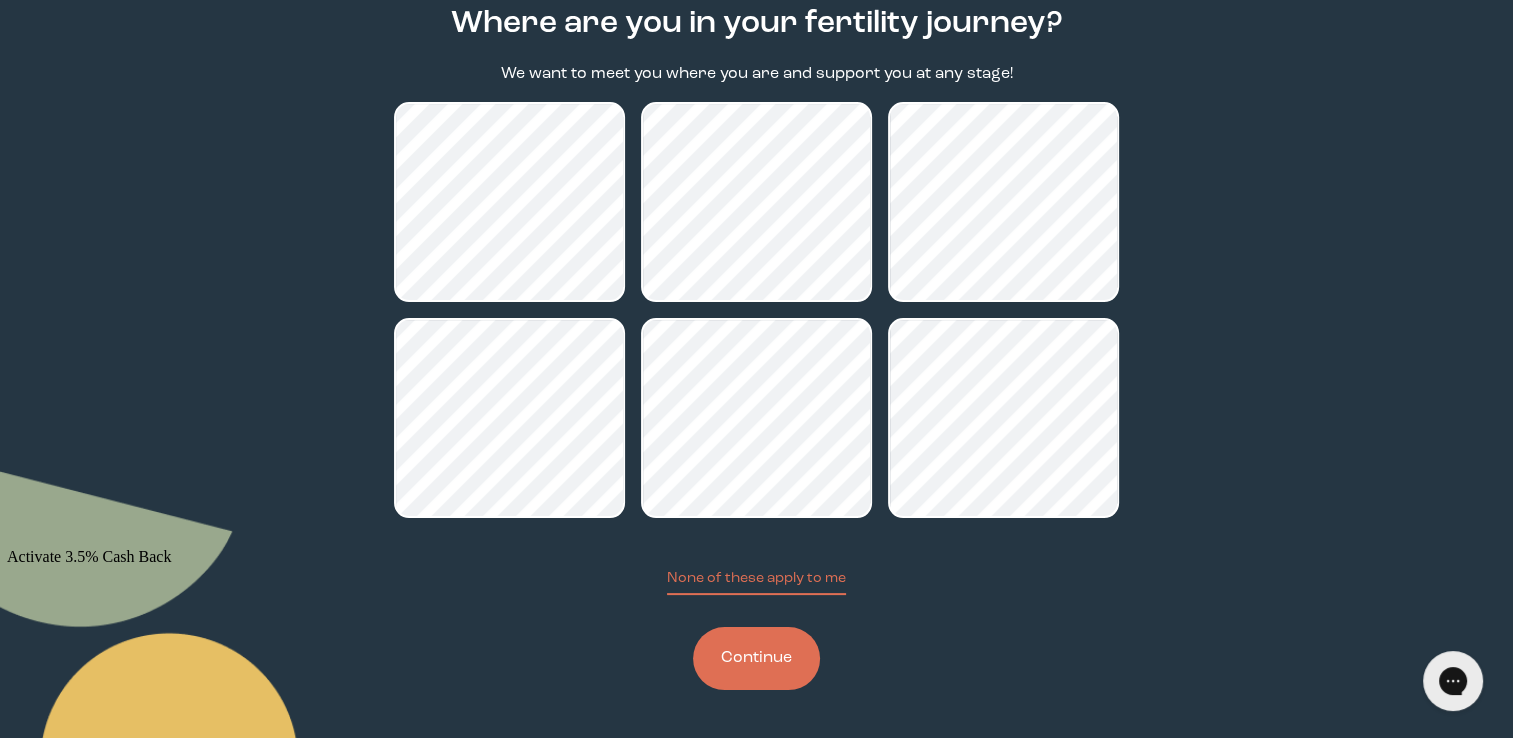 click on "Continue" at bounding box center [756, 658] 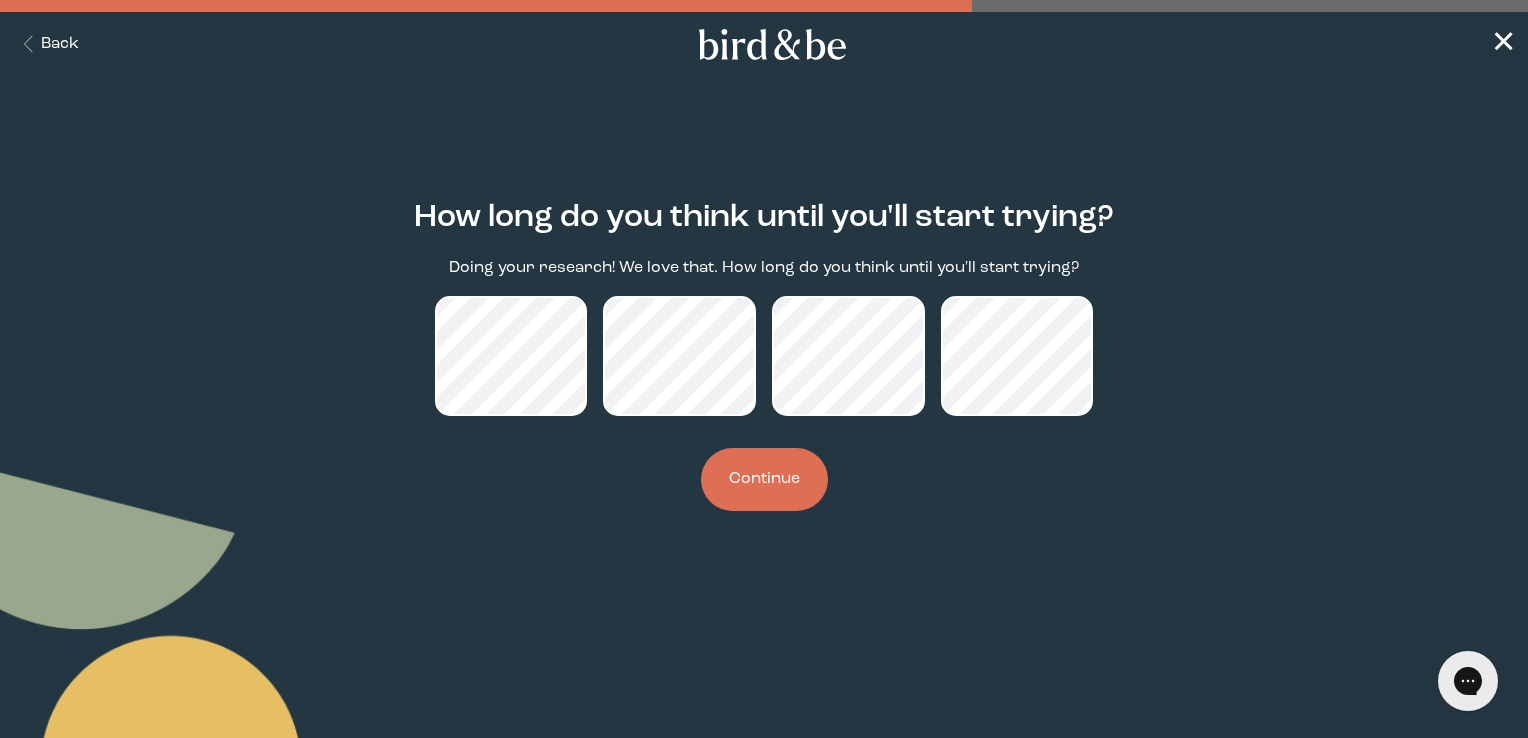 click on "Continue" at bounding box center (764, 479) 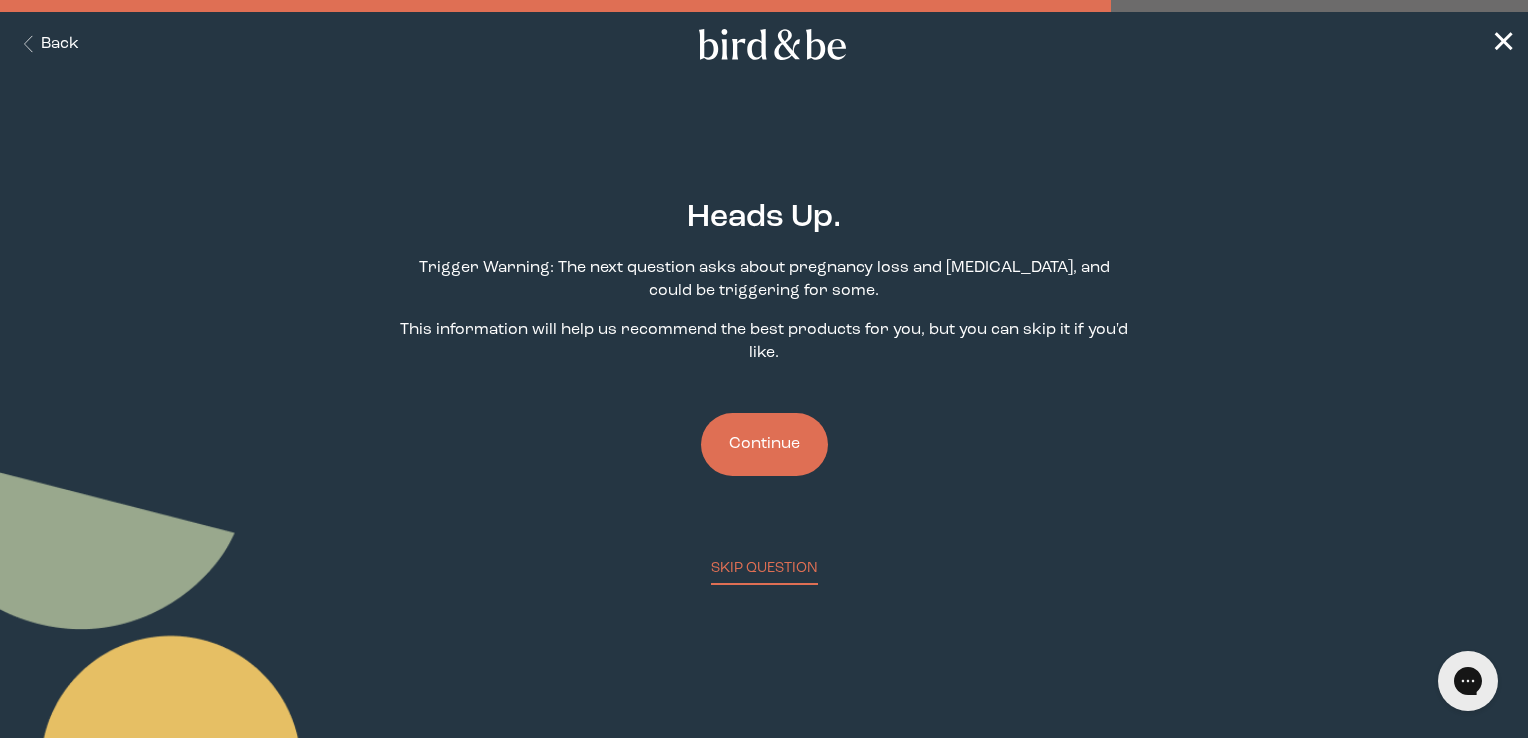 click on "Continue" at bounding box center (764, 444) 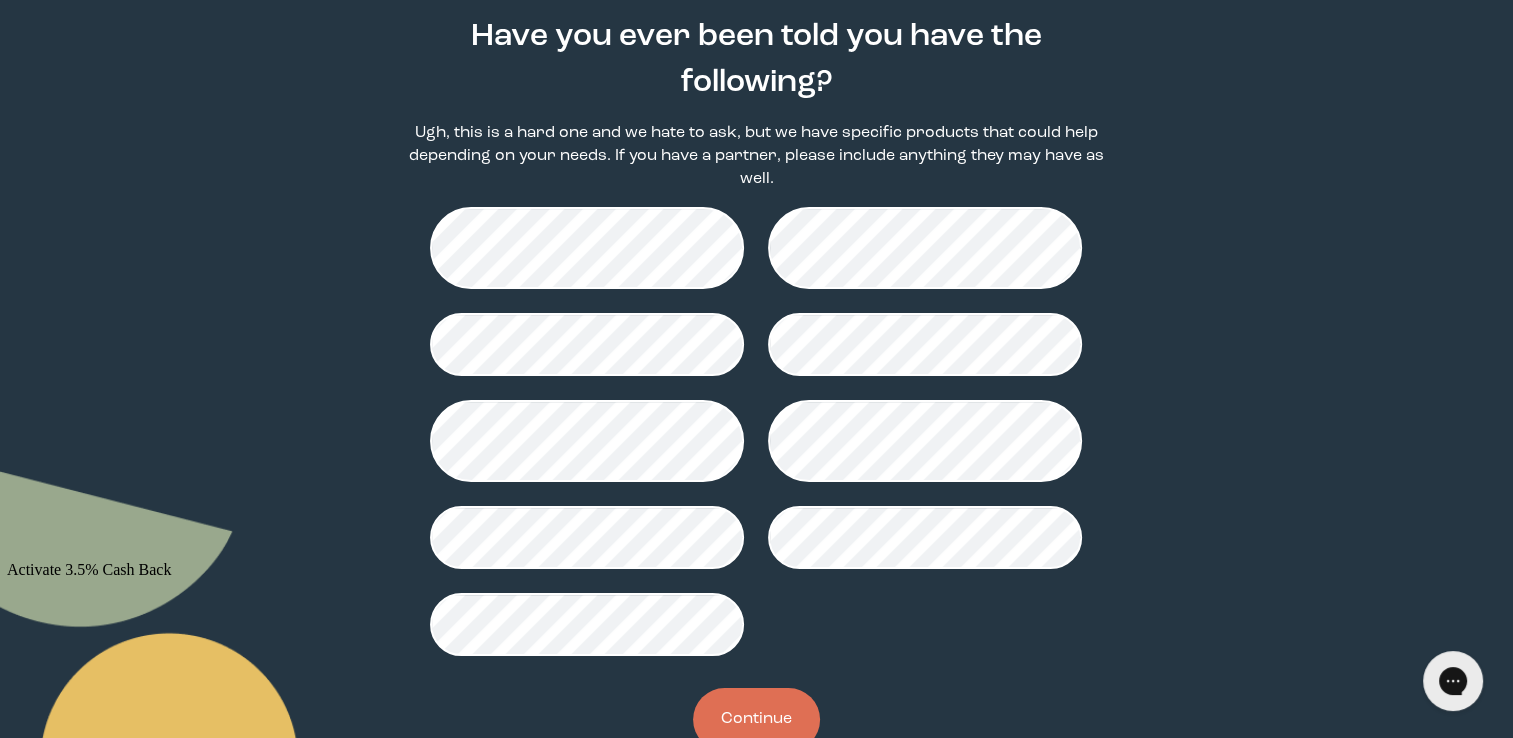 scroll, scrollTop: 182, scrollLeft: 0, axis: vertical 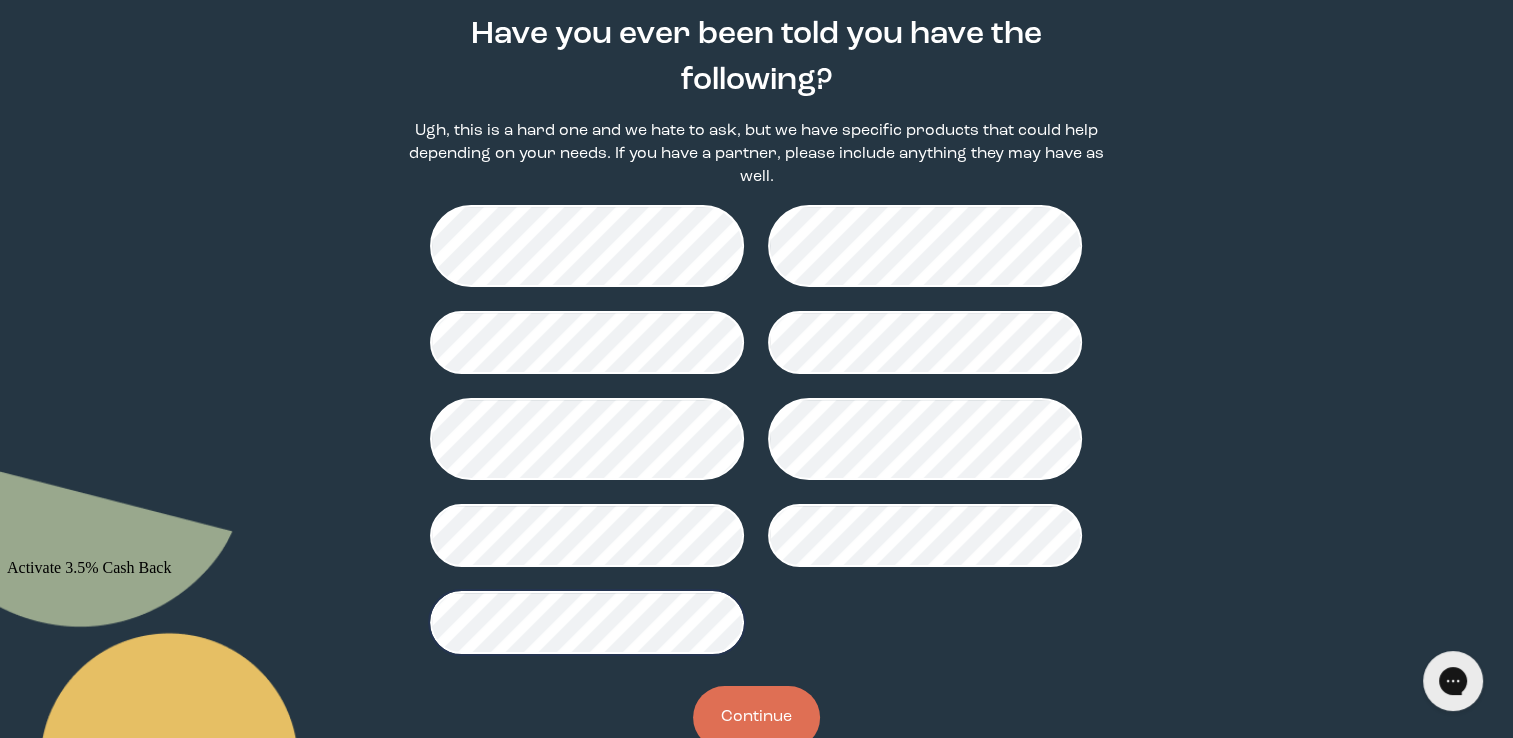 click on "Continue" at bounding box center [756, 717] 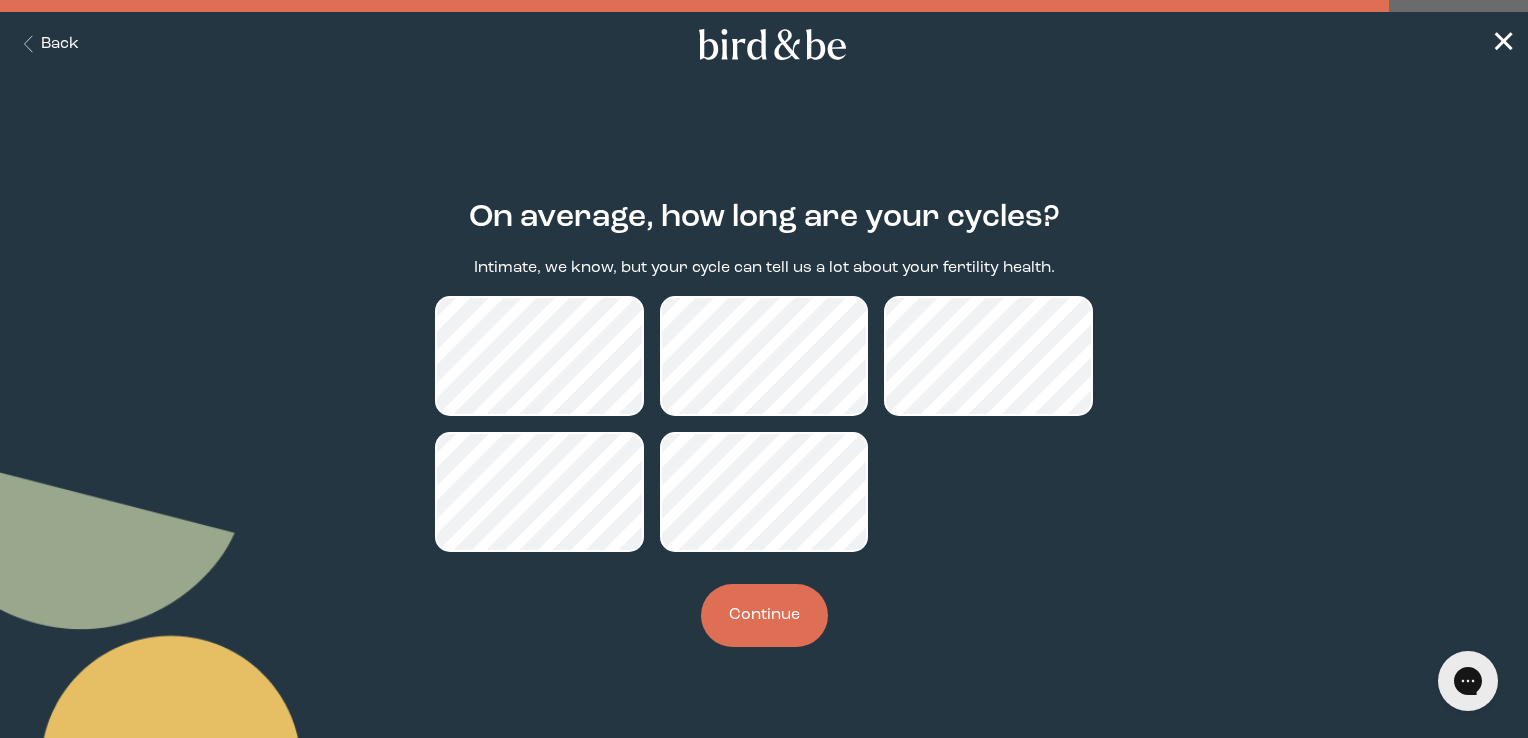 click on "Continue" at bounding box center [764, 615] 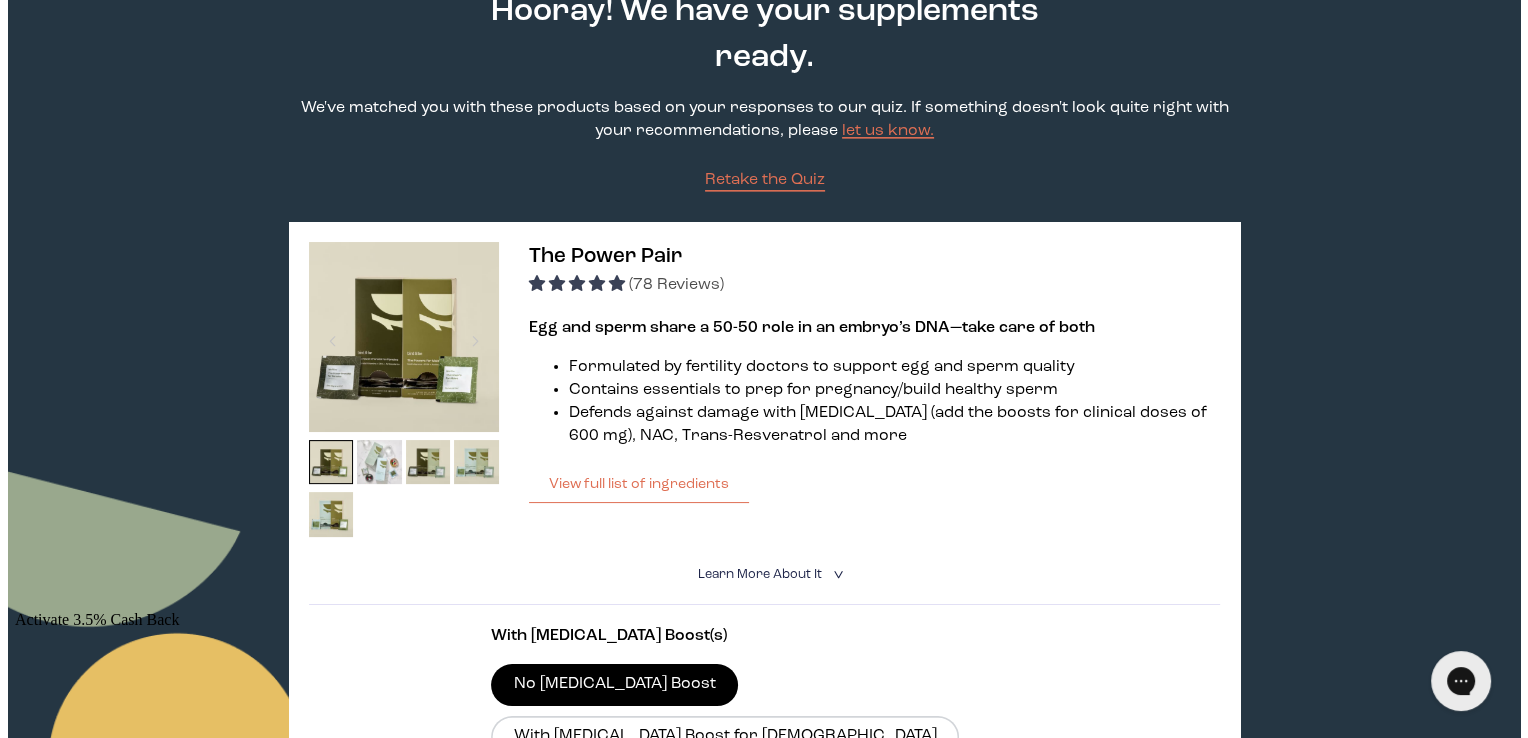 scroll, scrollTop: 132, scrollLeft: 0, axis: vertical 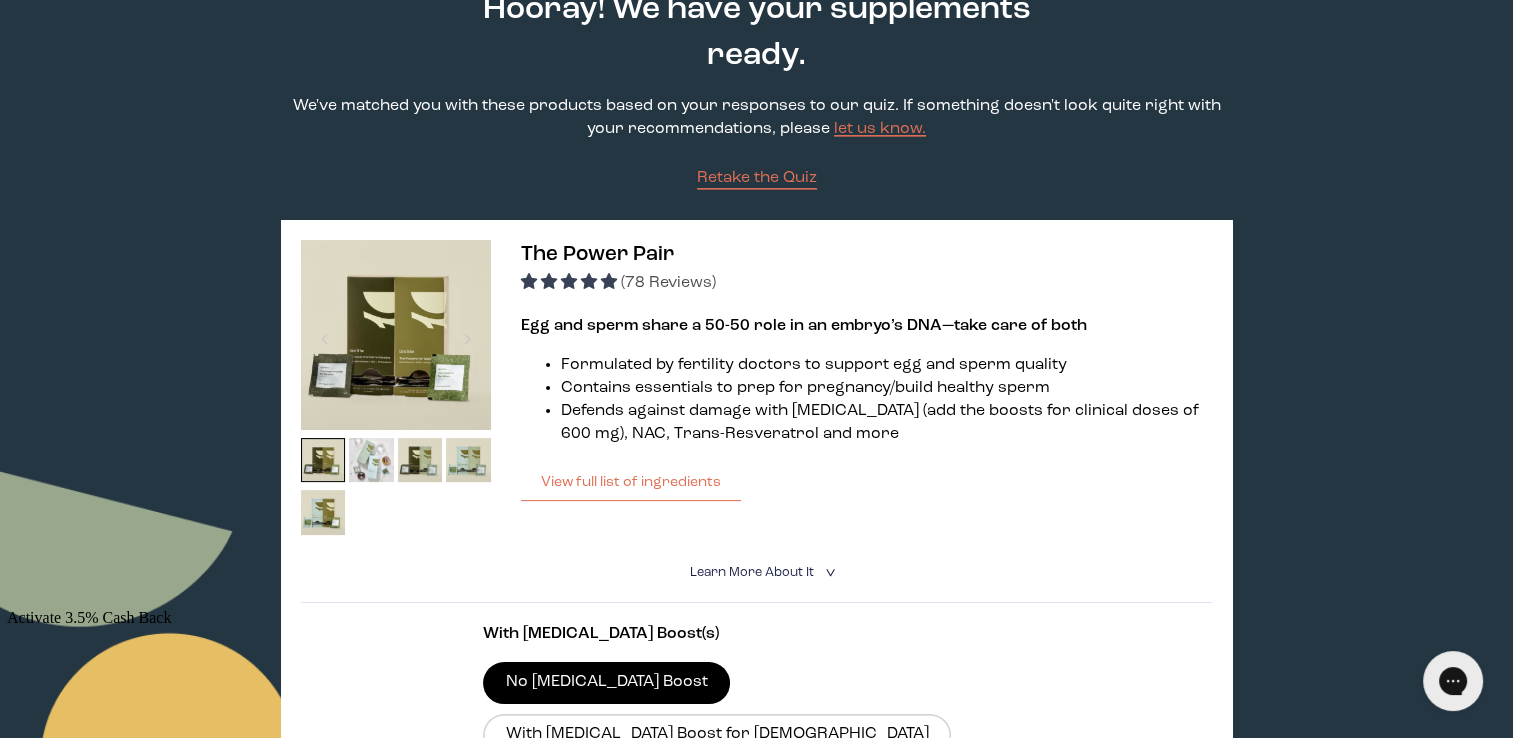 click at bounding box center [396, 335] 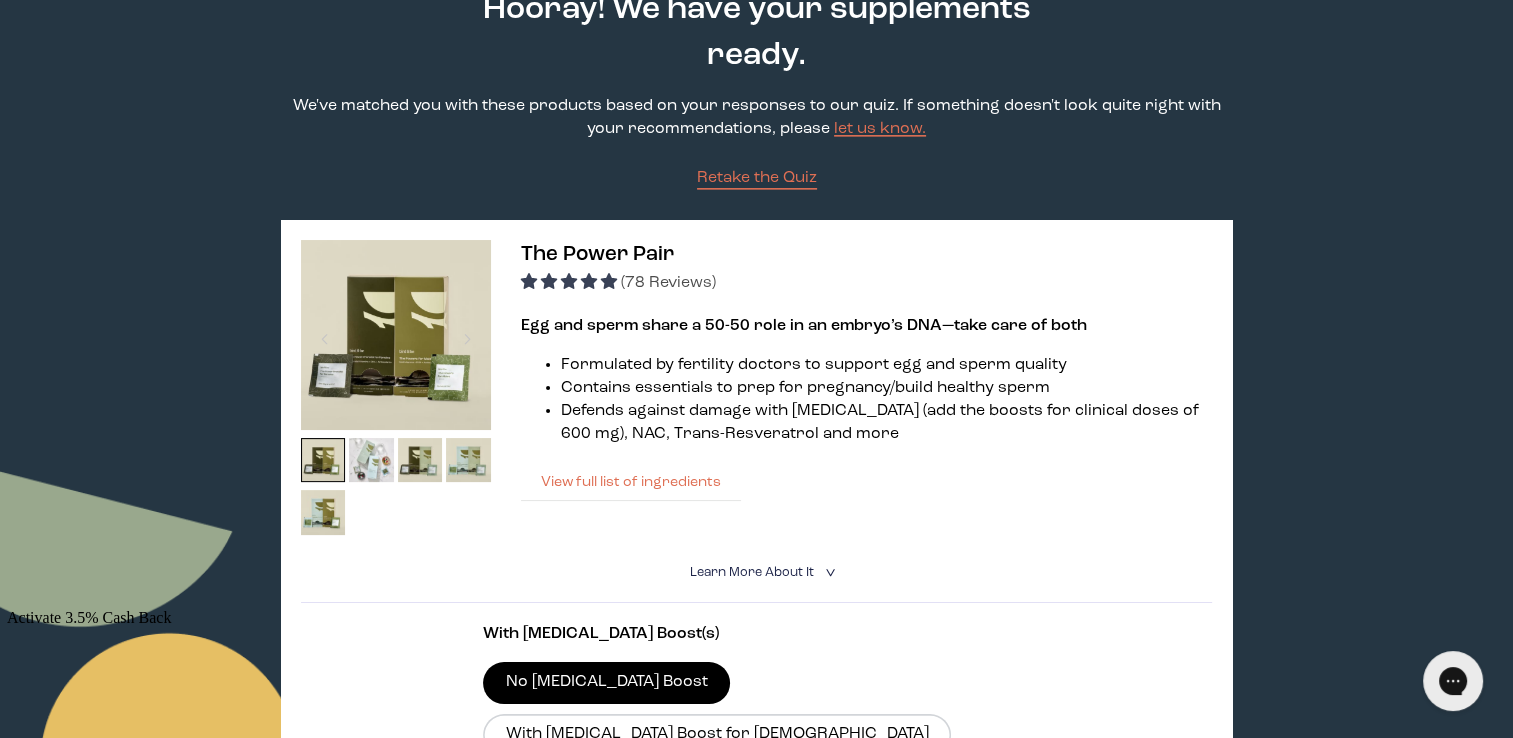click on "View full list of ingredients" at bounding box center [631, 482] 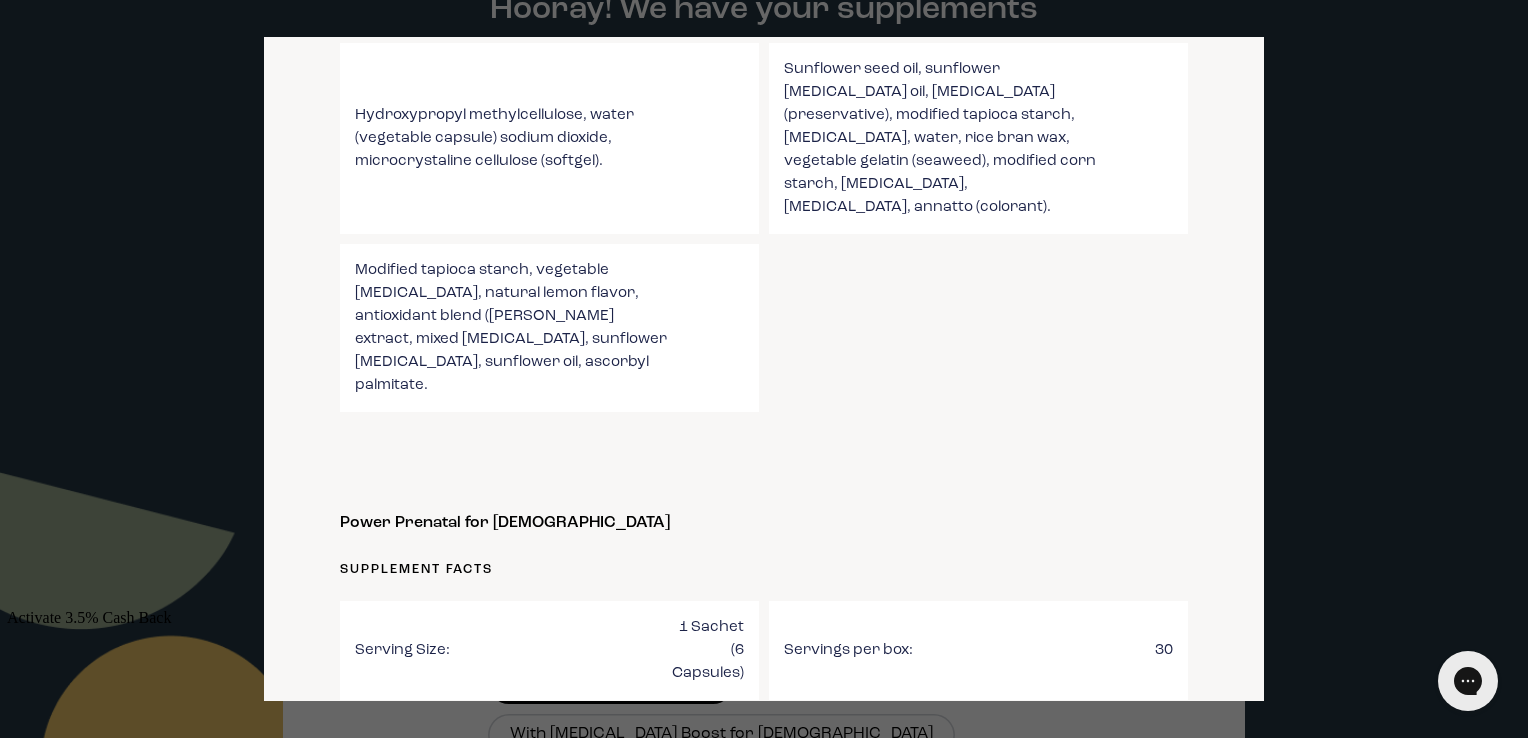 scroll, scrollTop: 1888, scrollLeft: 0, axis: vertical 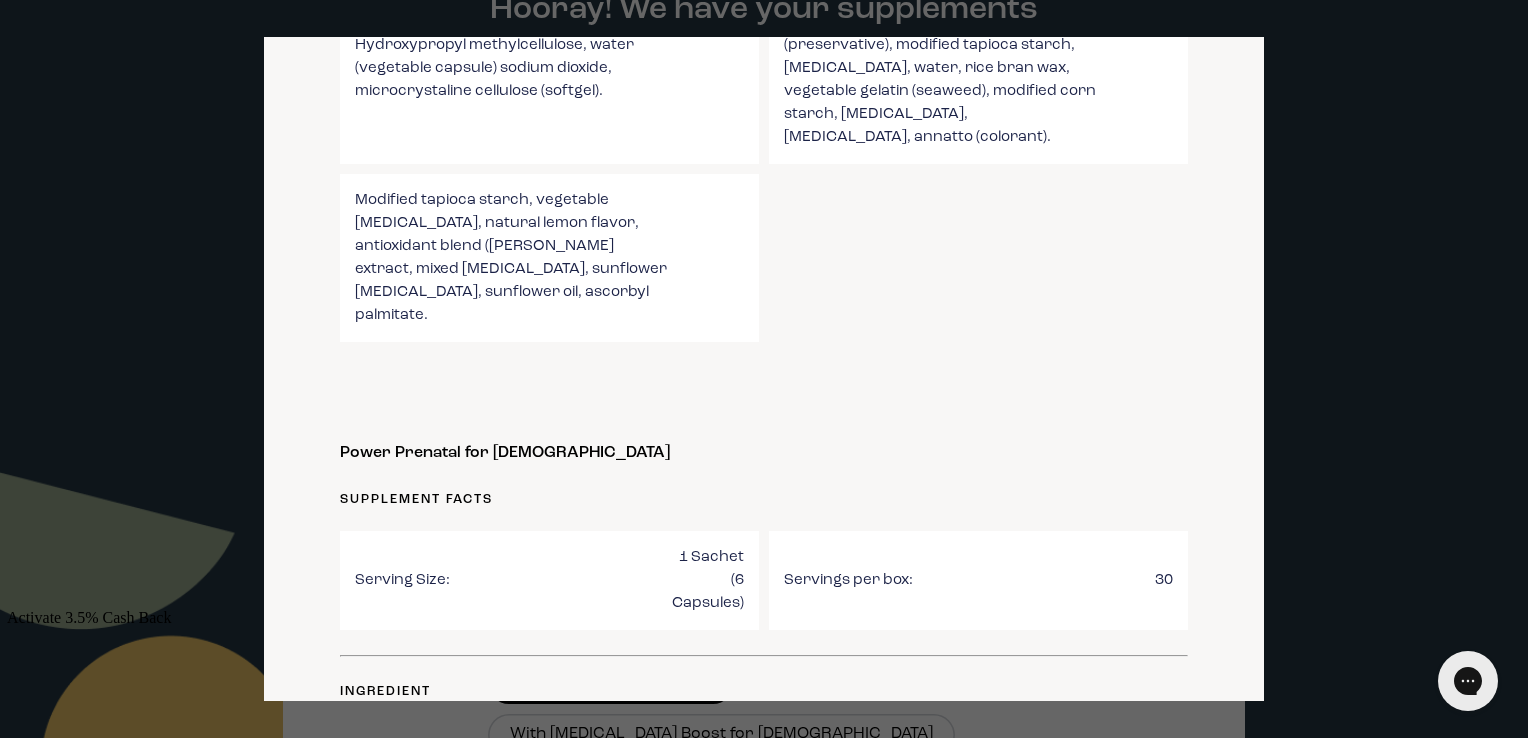 type 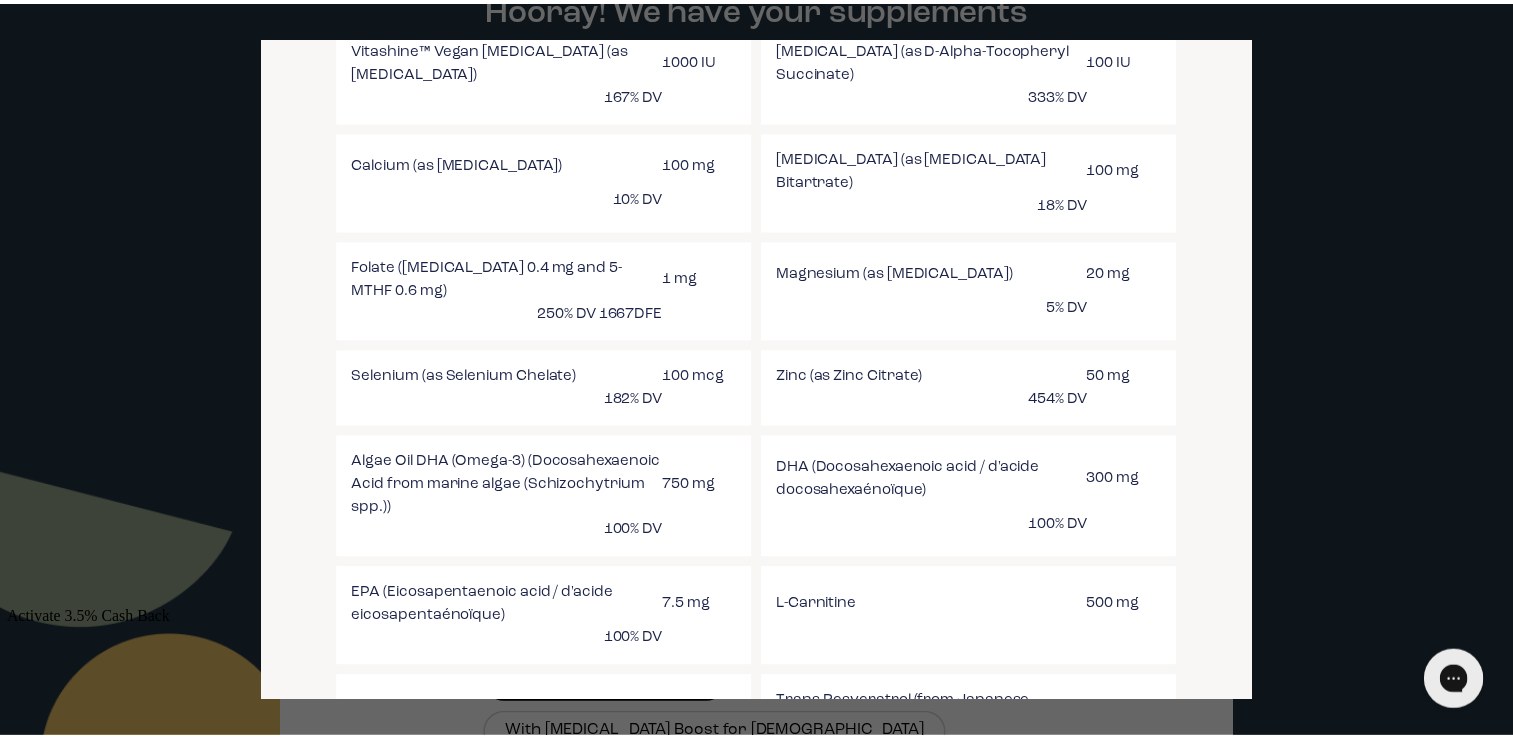 scroll, scrollTop: 0, scrollLeft: 0, axis: both 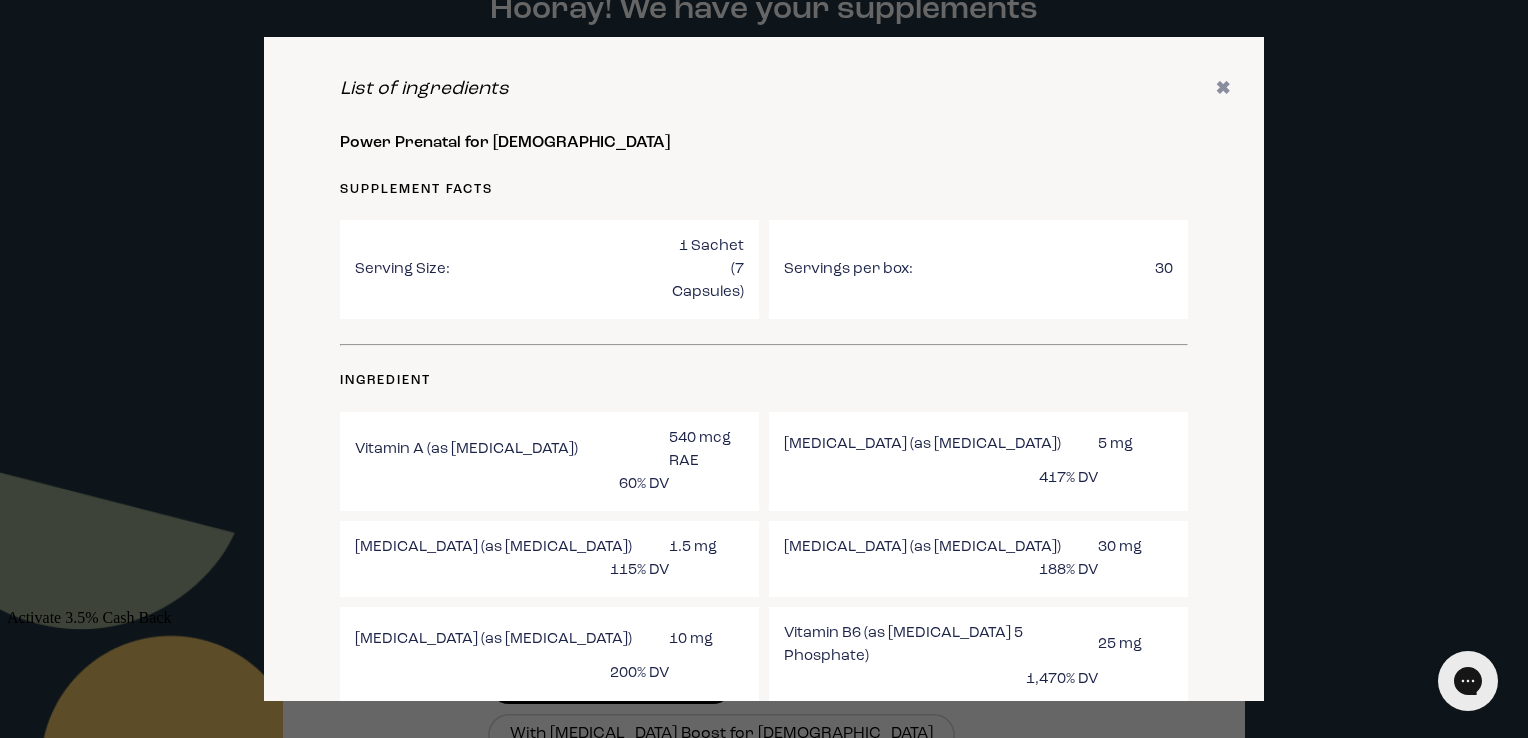 click at bounding box center [7, 627] 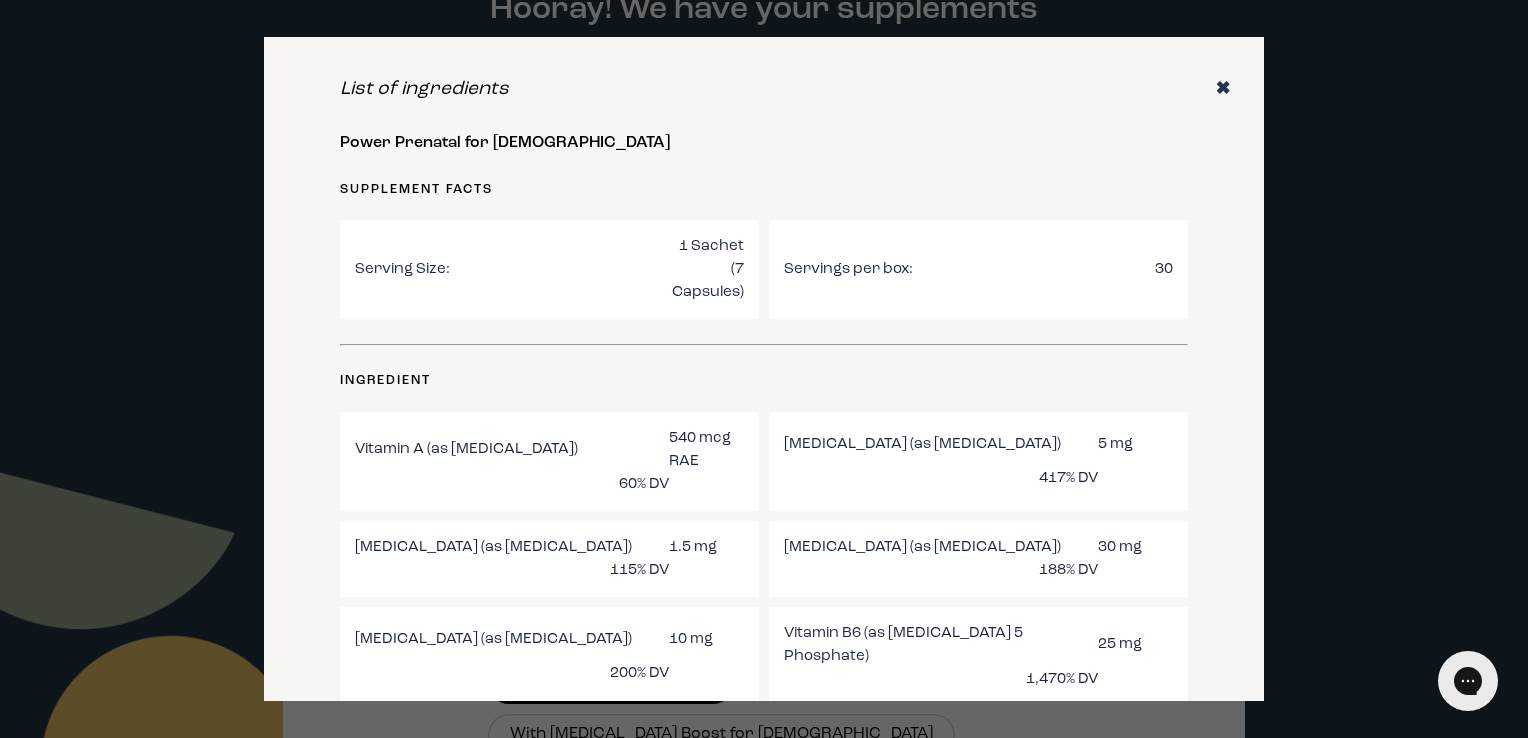 click on "✖" at bounding box center (1223, 89) 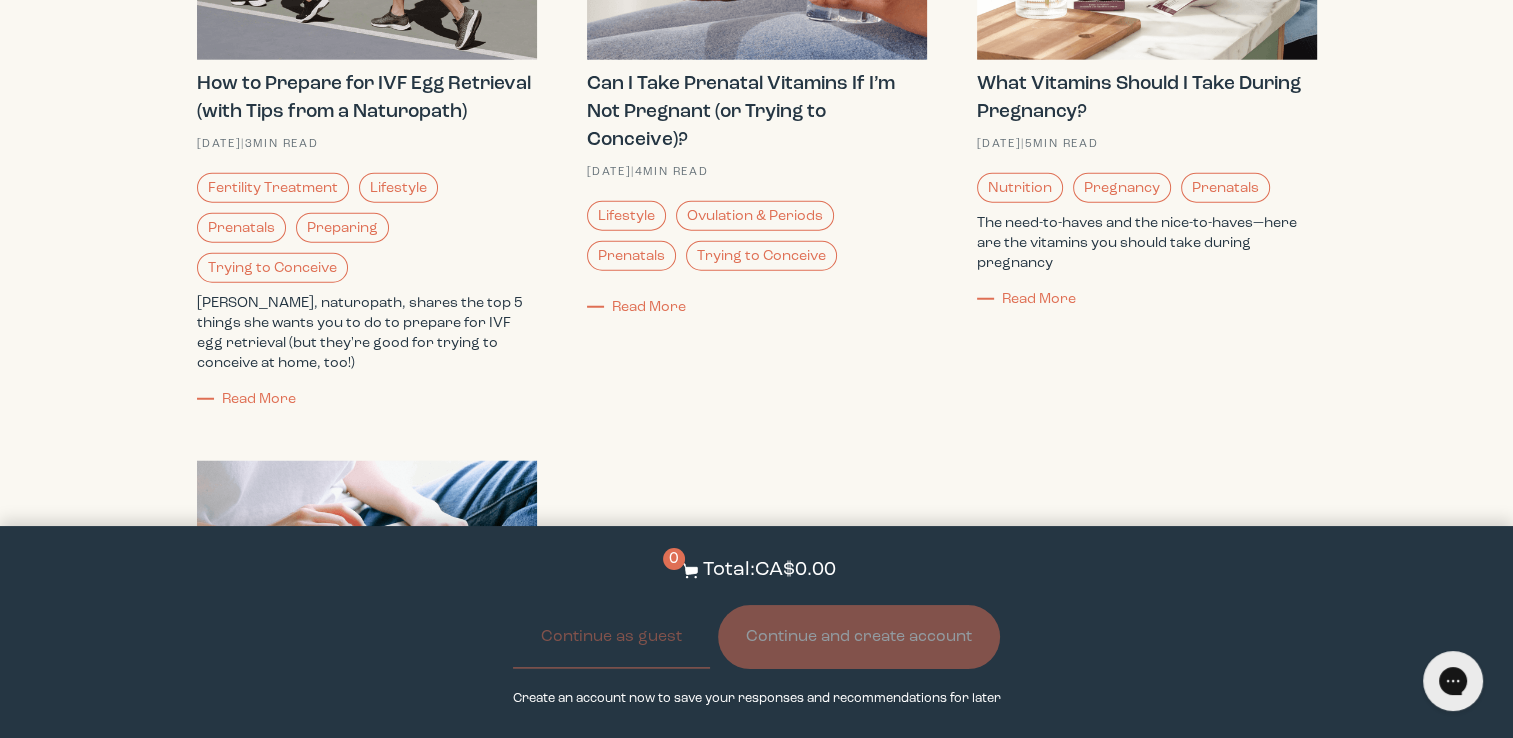 scroll, scrollTop: 5225, scrollLeft: 0, axis: vertical 